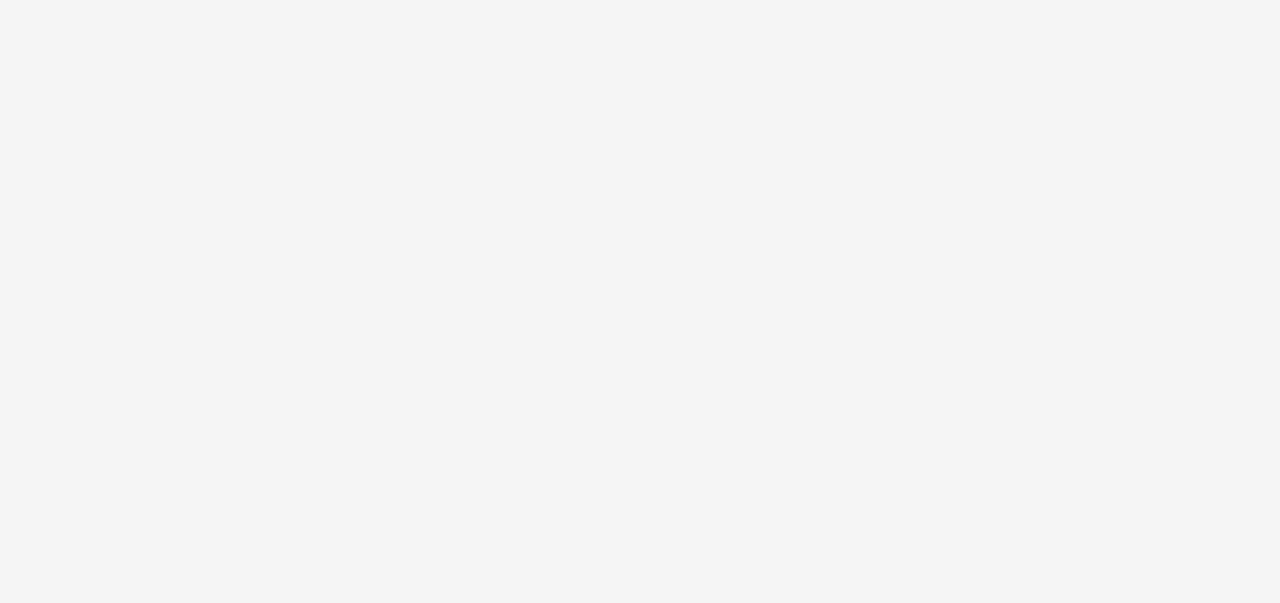 scroll, scrollTop: 0, scrollLeft: 0, axis: both 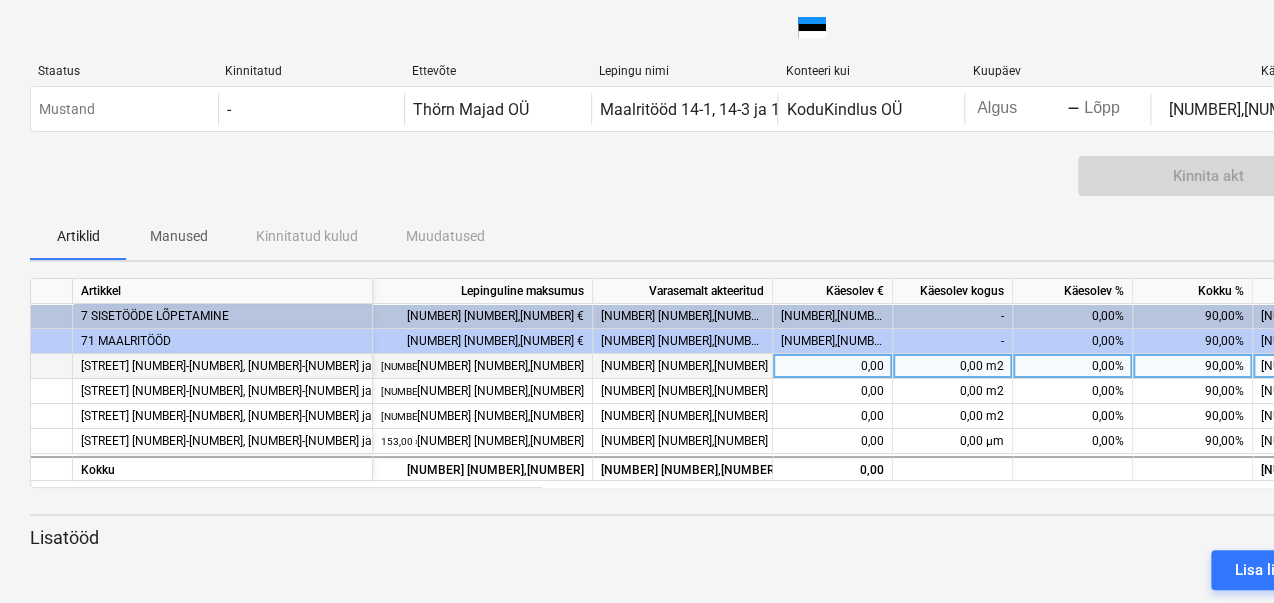 click on "0,00%" at bounding box center [1108, 366] 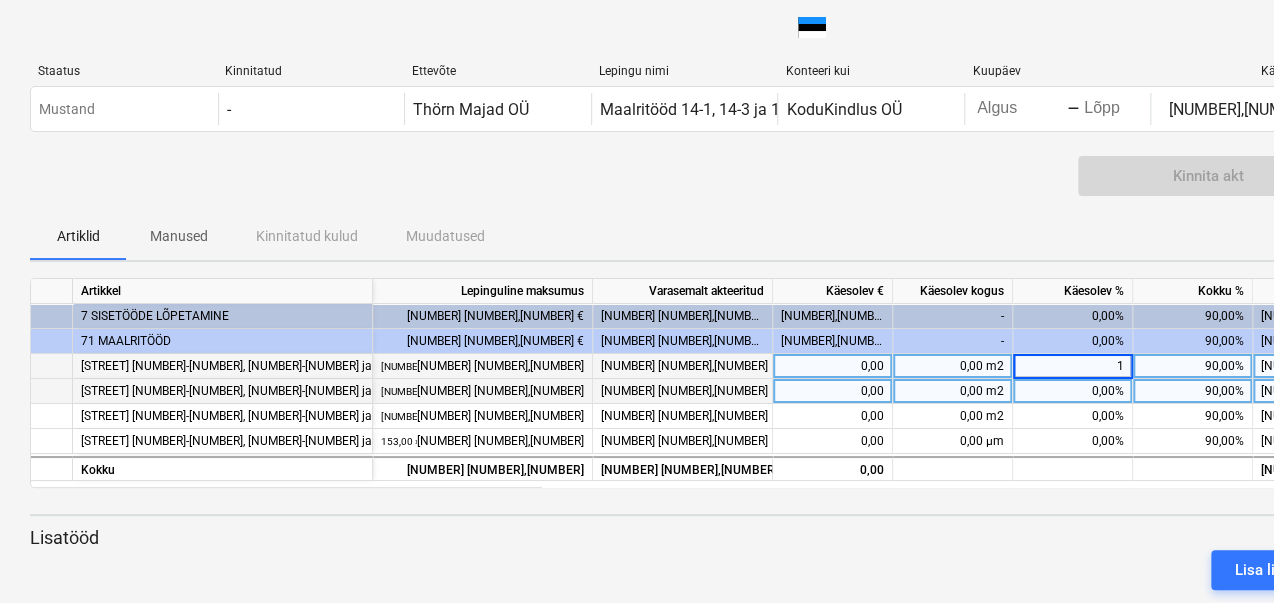 type on "10" 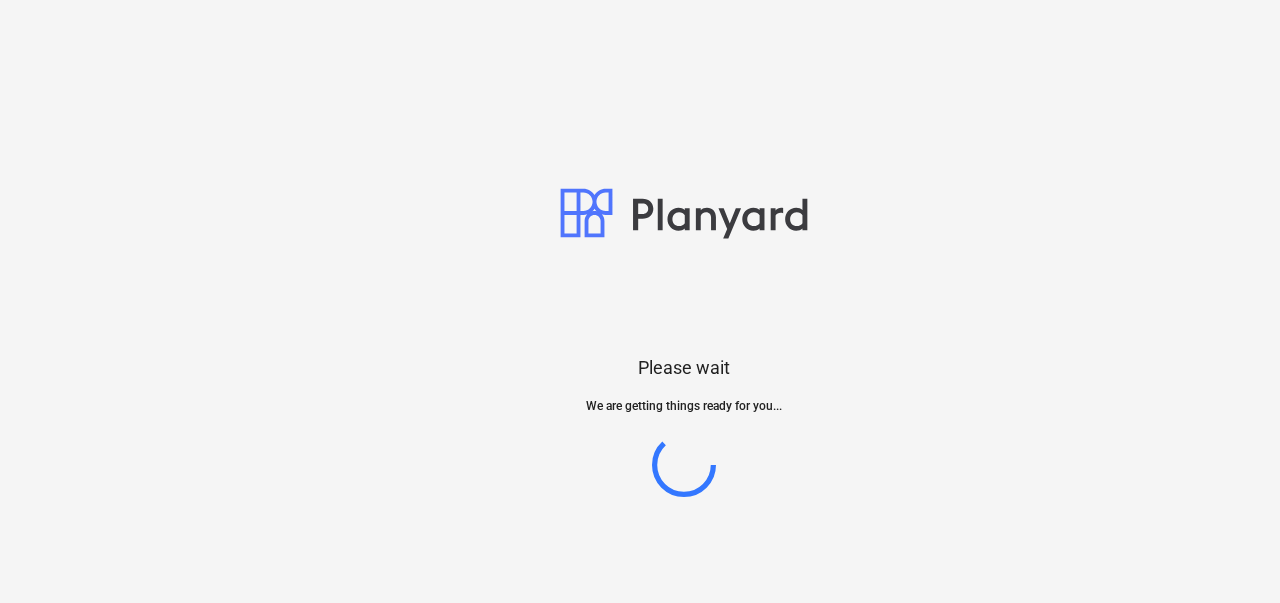 scroll, scrollTop: 0, scrollLeft: 0, axis: both 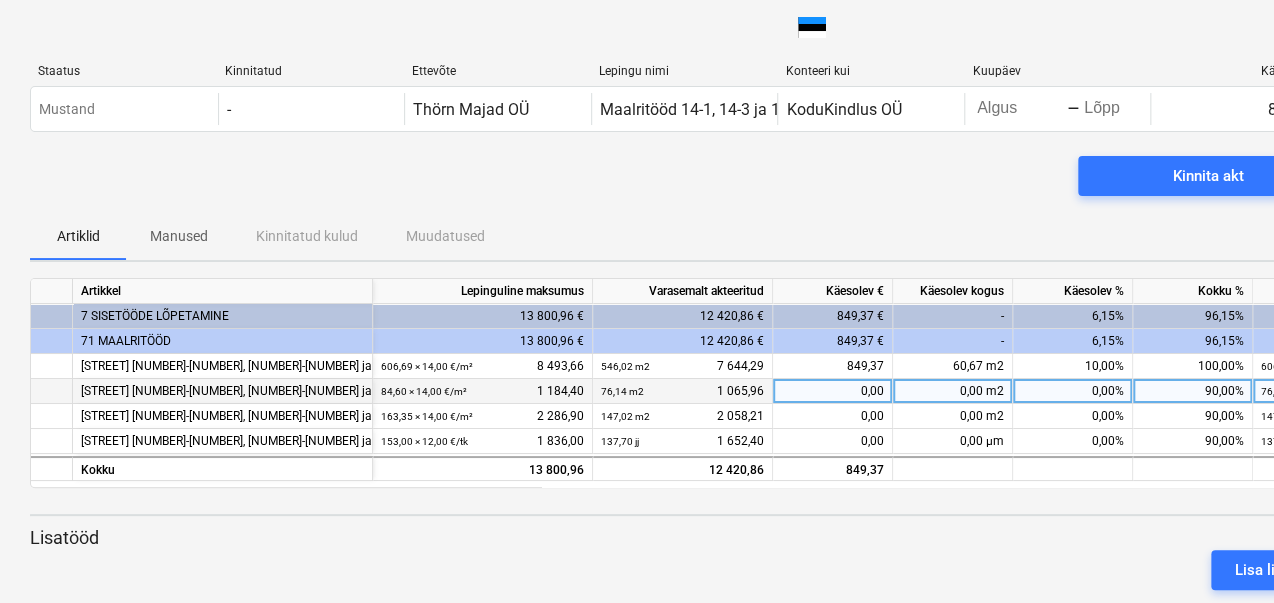 click on "0,00%" at bounding box center (1108, 391) 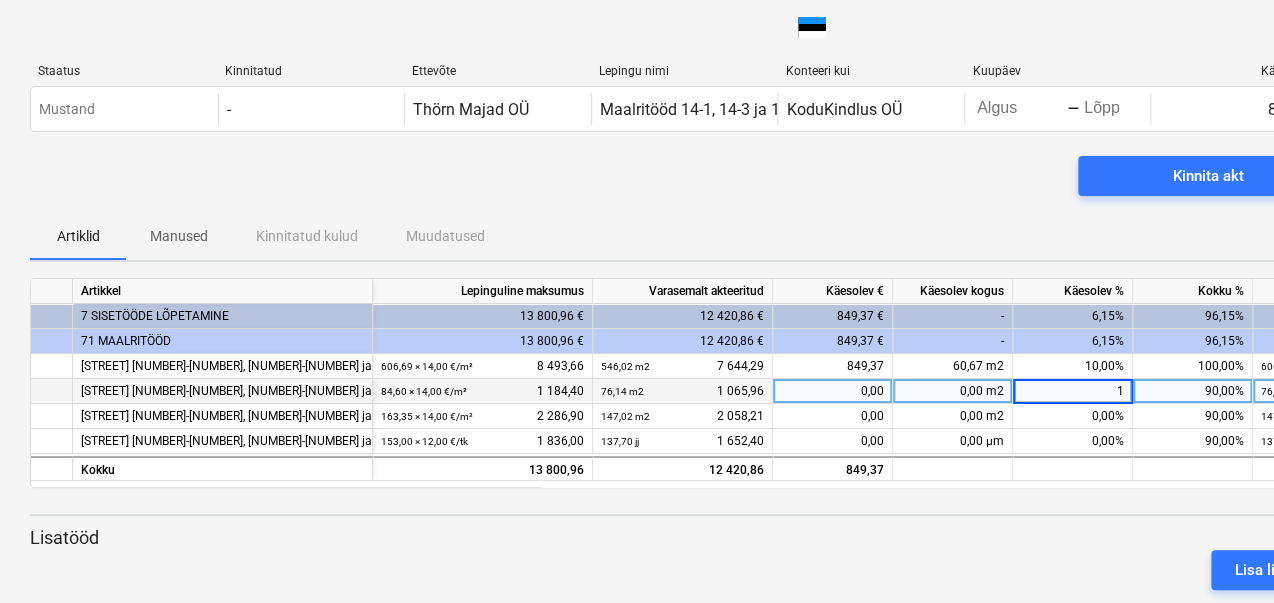 type on "10" 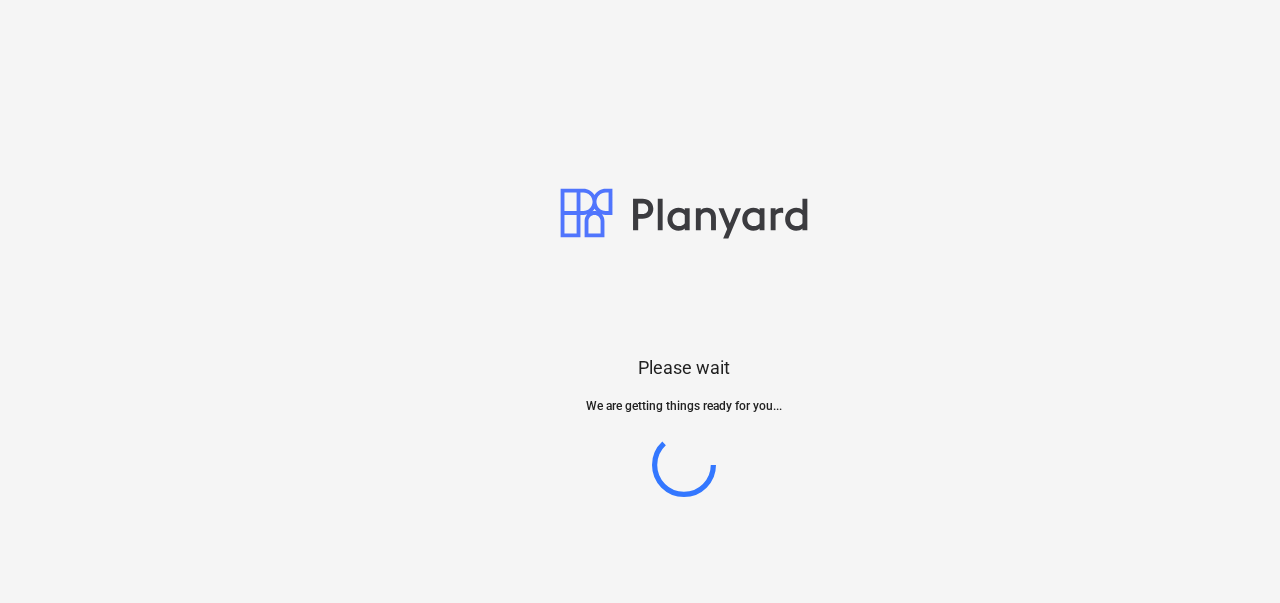 scroll, scrollTop: 0, scrollLeft: 0, axis: both 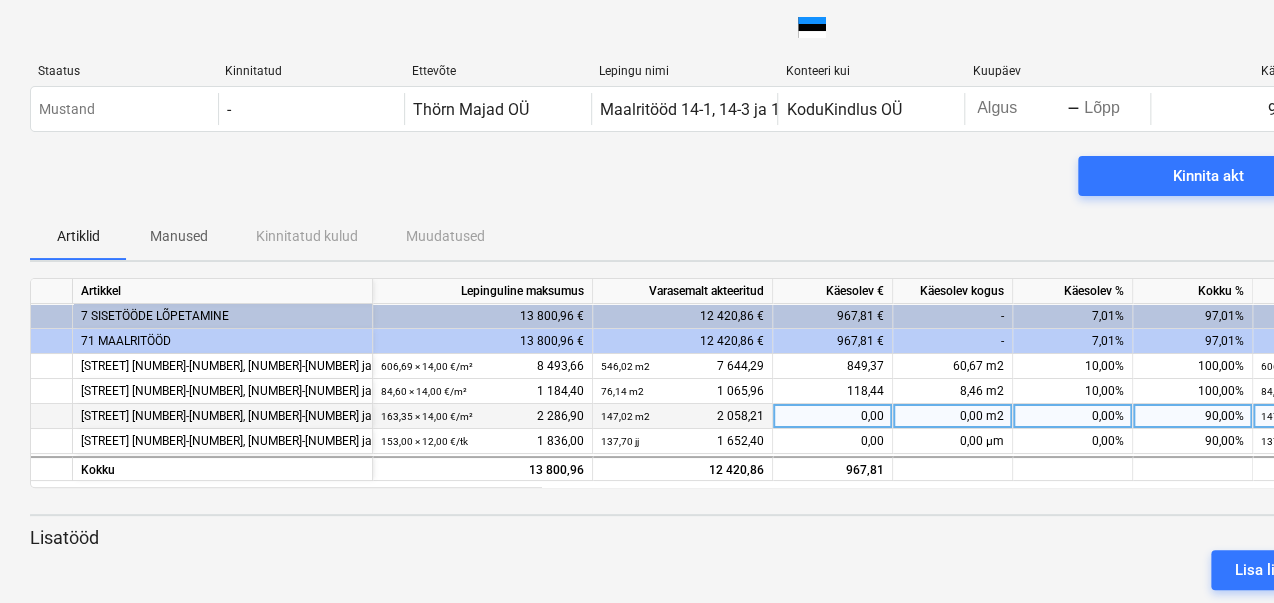 click on "0,00%" at bounding box center [1073, 416] 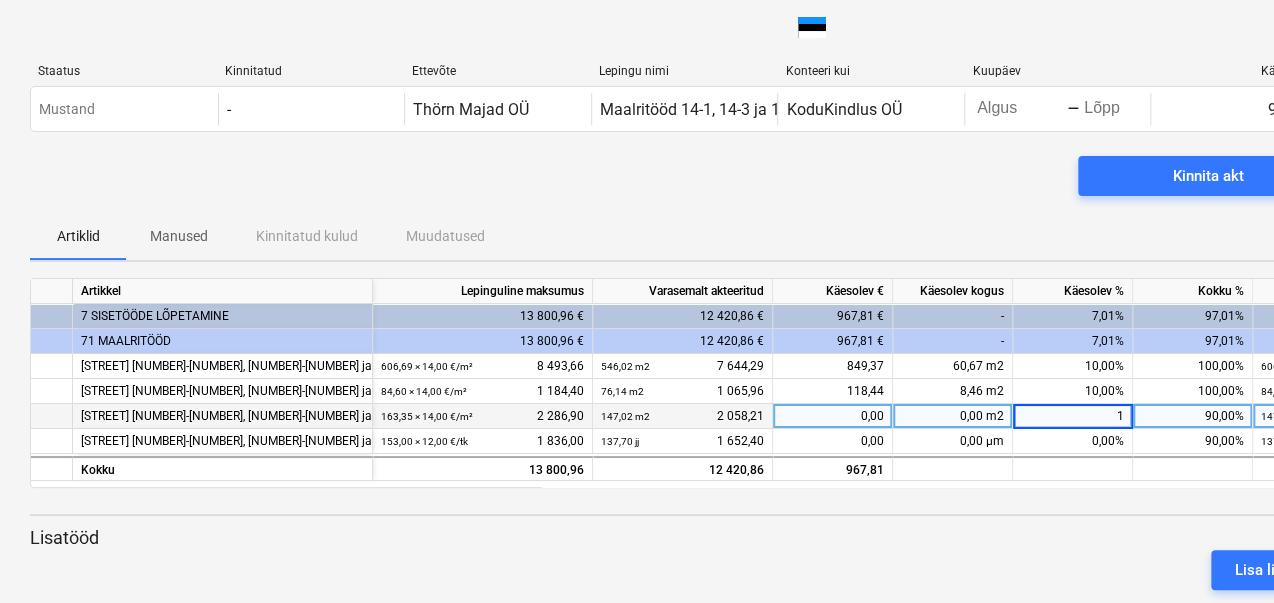 type on "10" 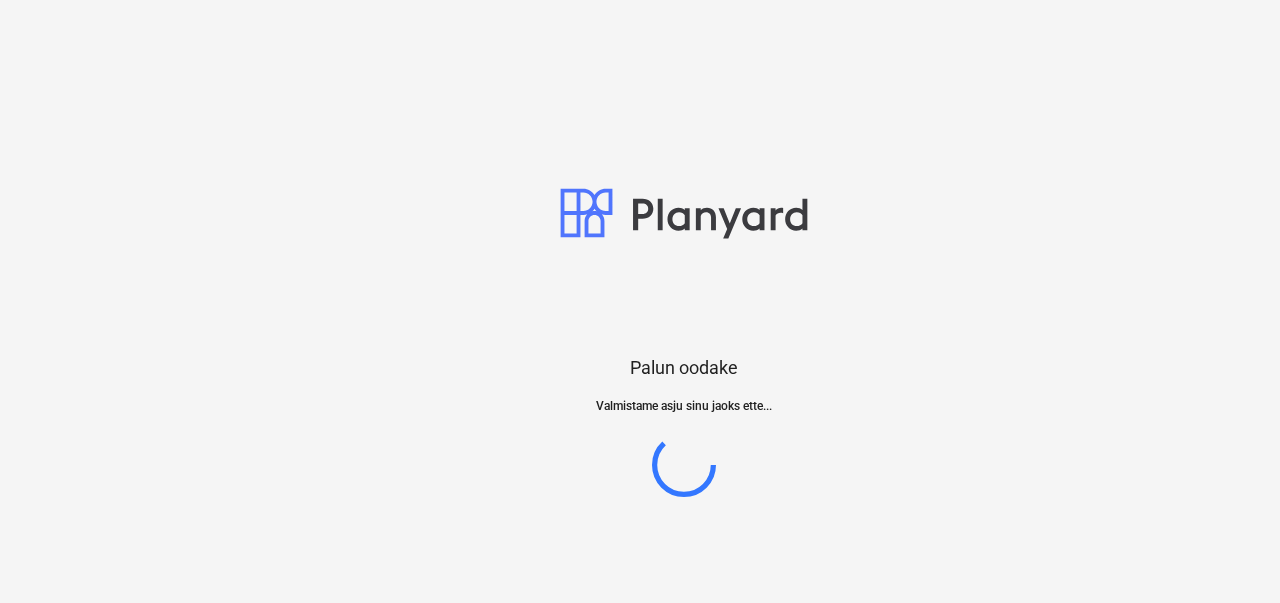 scroll, scrollTop: 0, scrollLeft: 0, axis: both 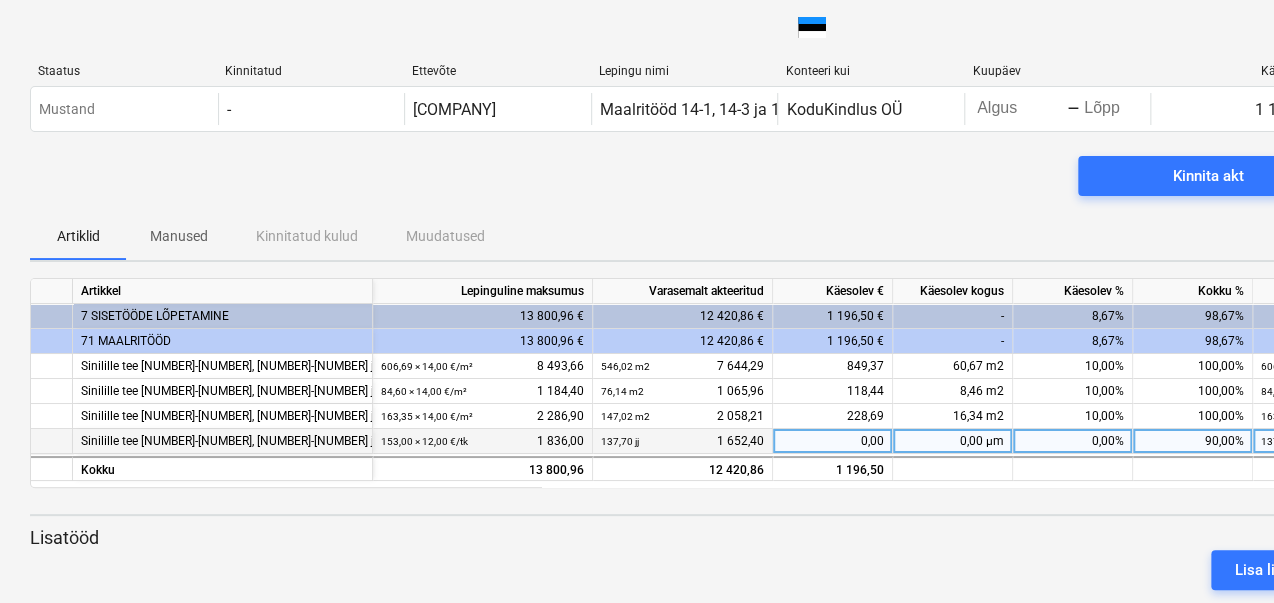 click on "0,00%" at bounding box center [1073, 441] 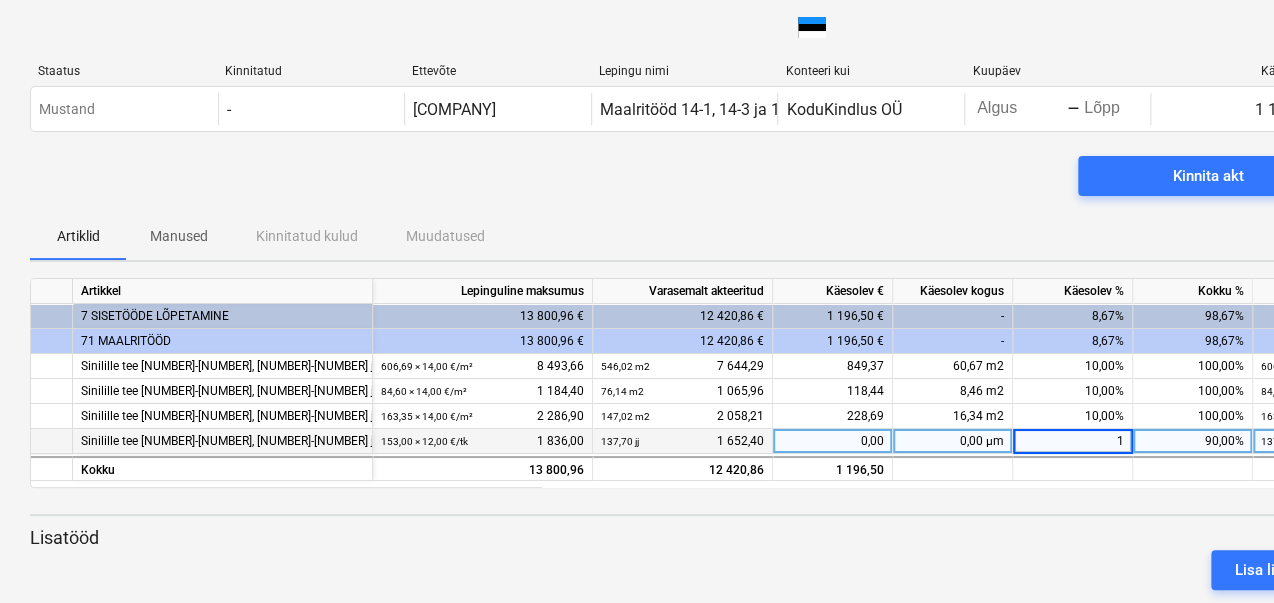 type on "10" 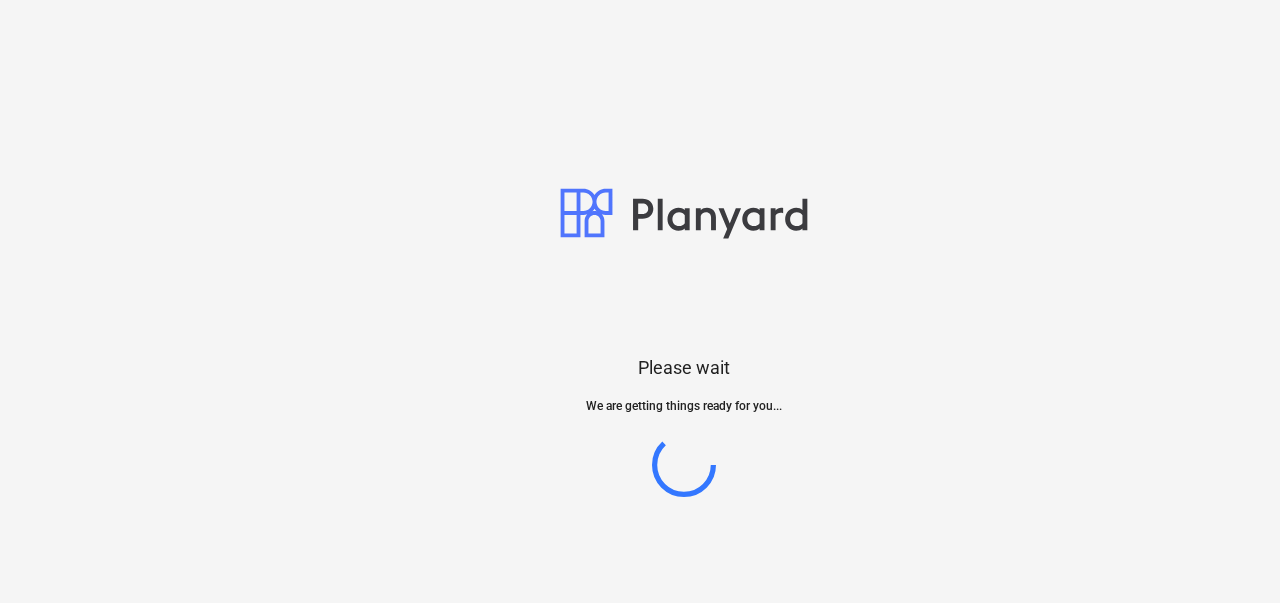scroll, scrollTop: 0, scrollLeft: 0, axis: both 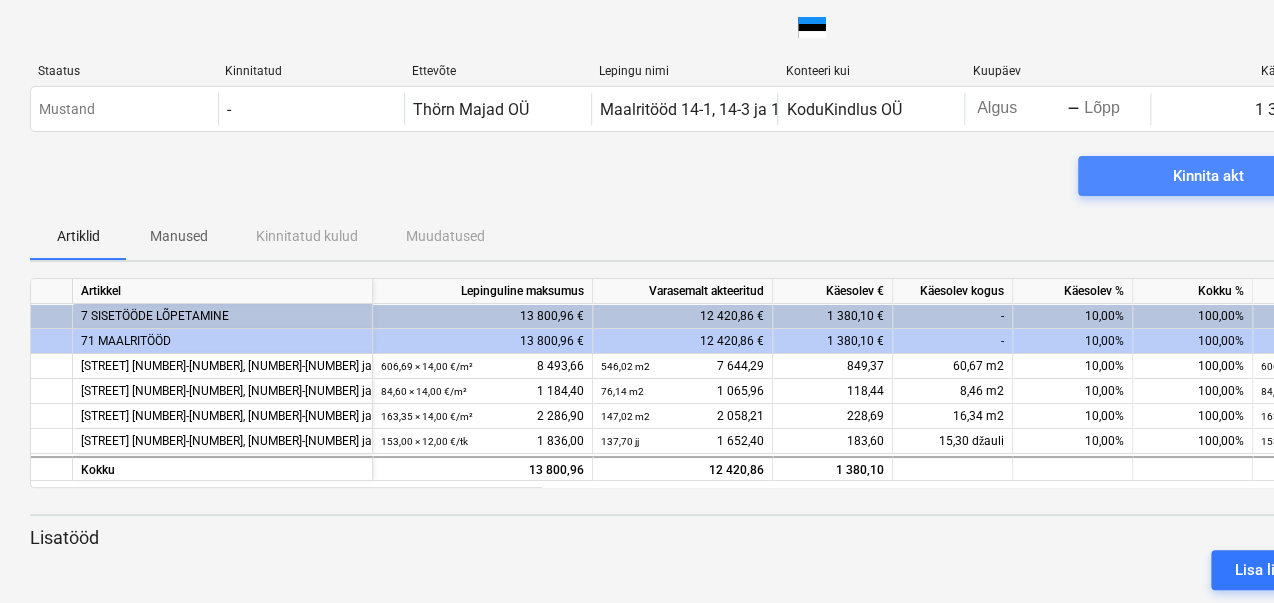 click on "Kinnita akt" at bounding box center [1208, 176] 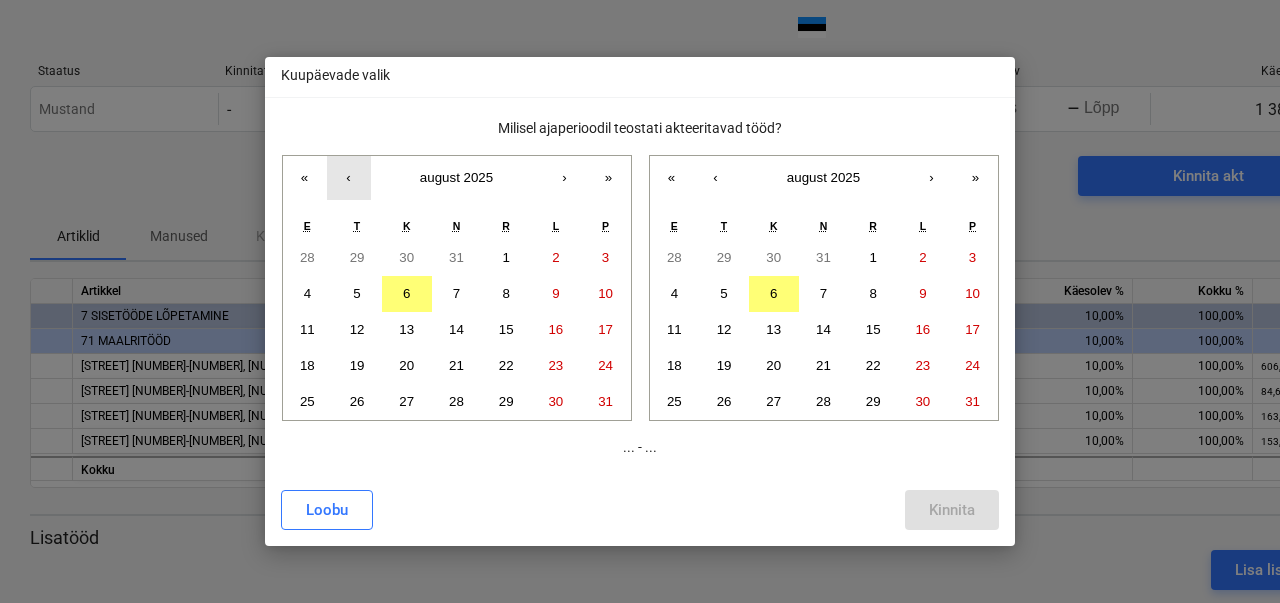 click on "‹" at bounding box center [348, 177] 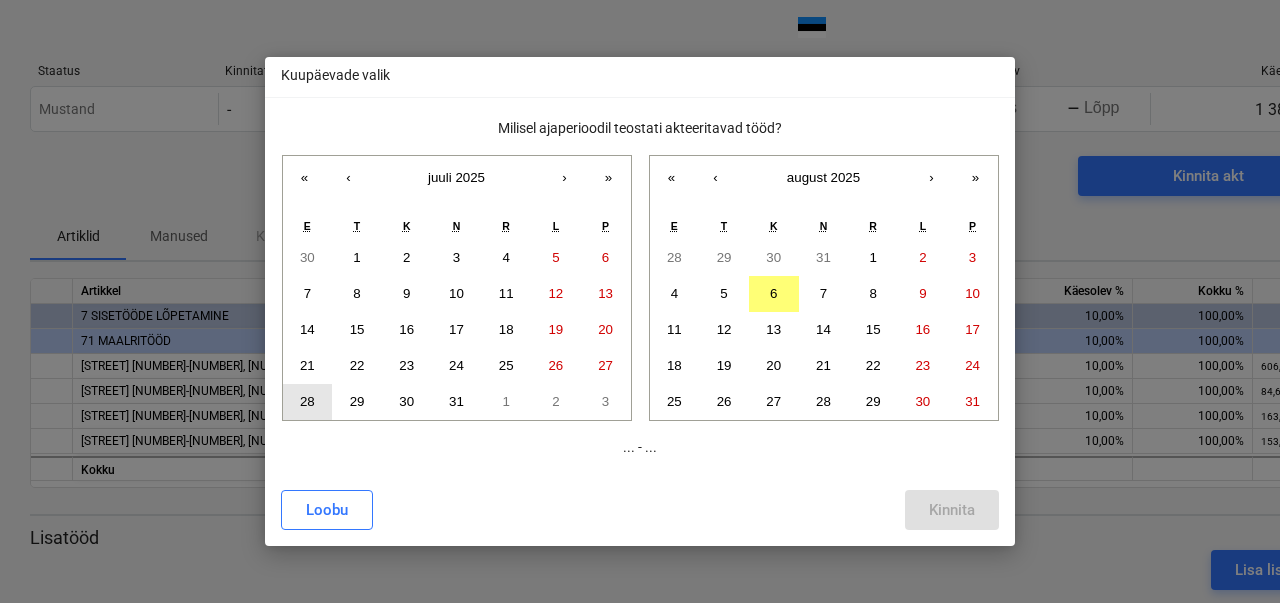 click on "28" at bounding box center (307, 401) 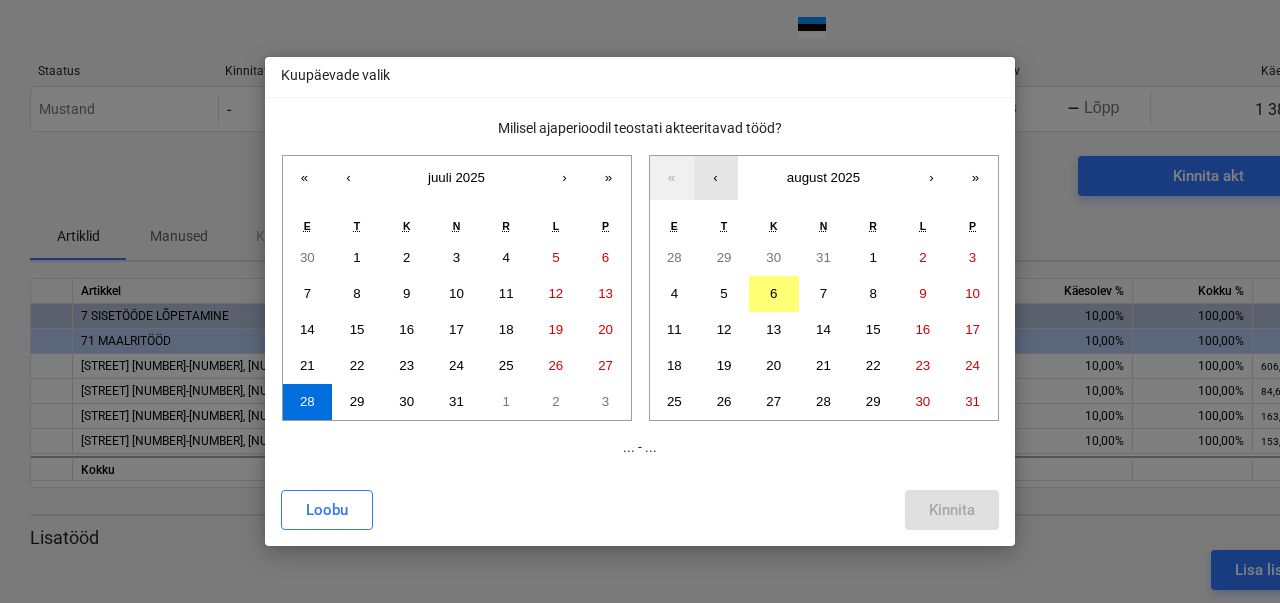 click on "‹" at bounding box center [716, 178] 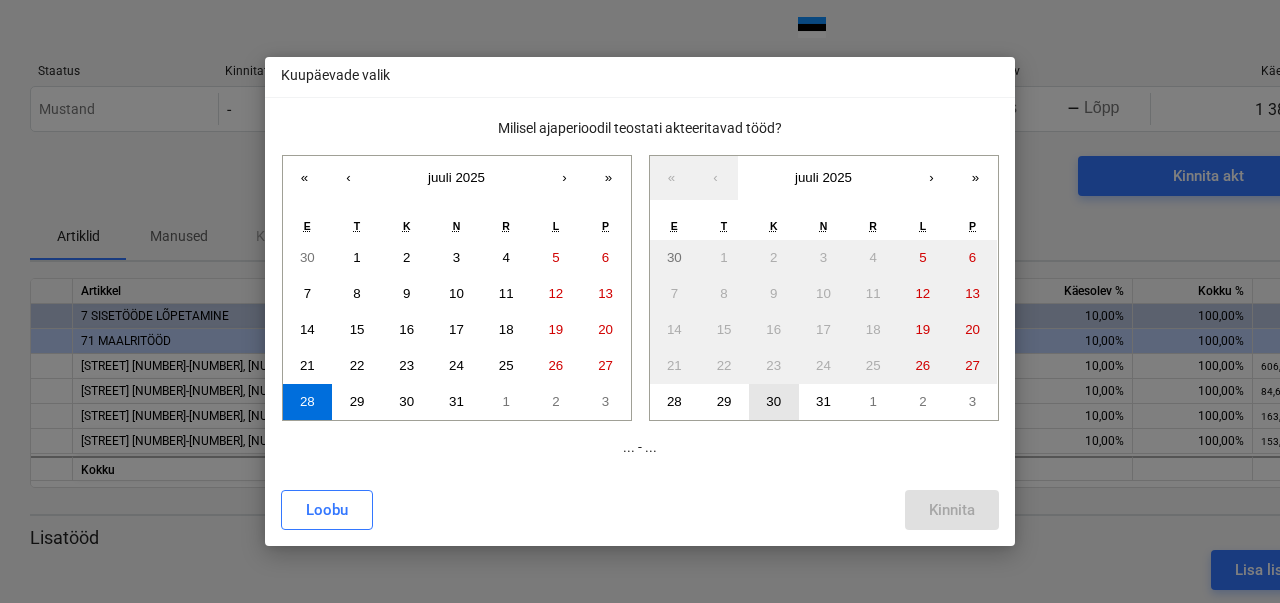 click on "30" at bounding box center (773, 401) 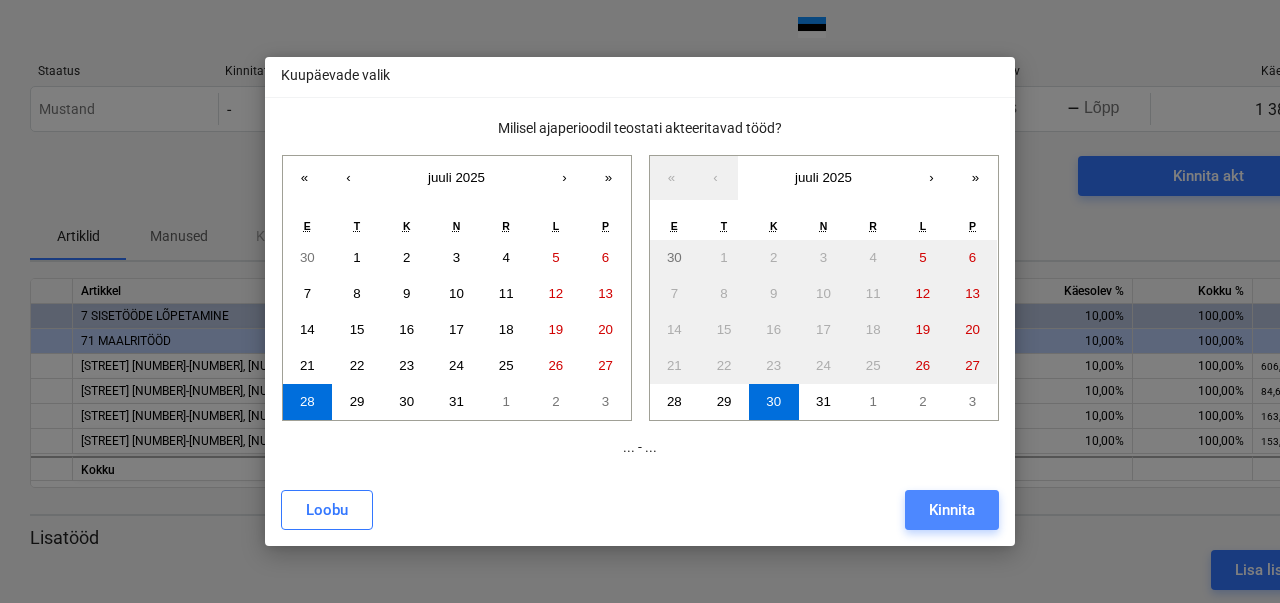 click on "Kinnita" at bounding box center (952, 510) 